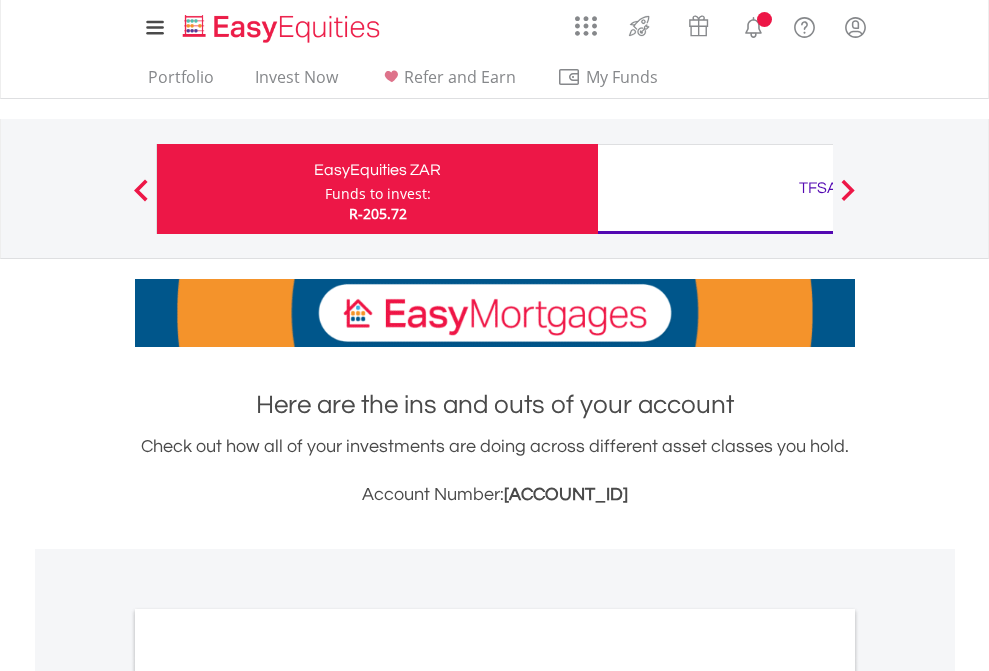 scroll, scrollTop: 0, scrollLeft: 0, axis: both 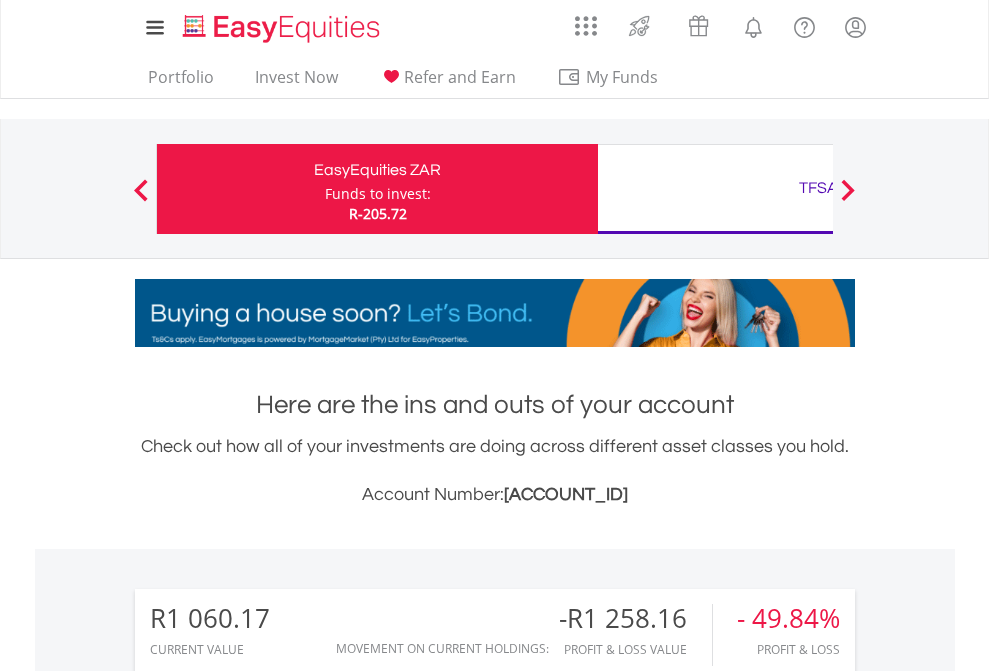 click on "Funds to invest:" at bounding box center [378, 194] 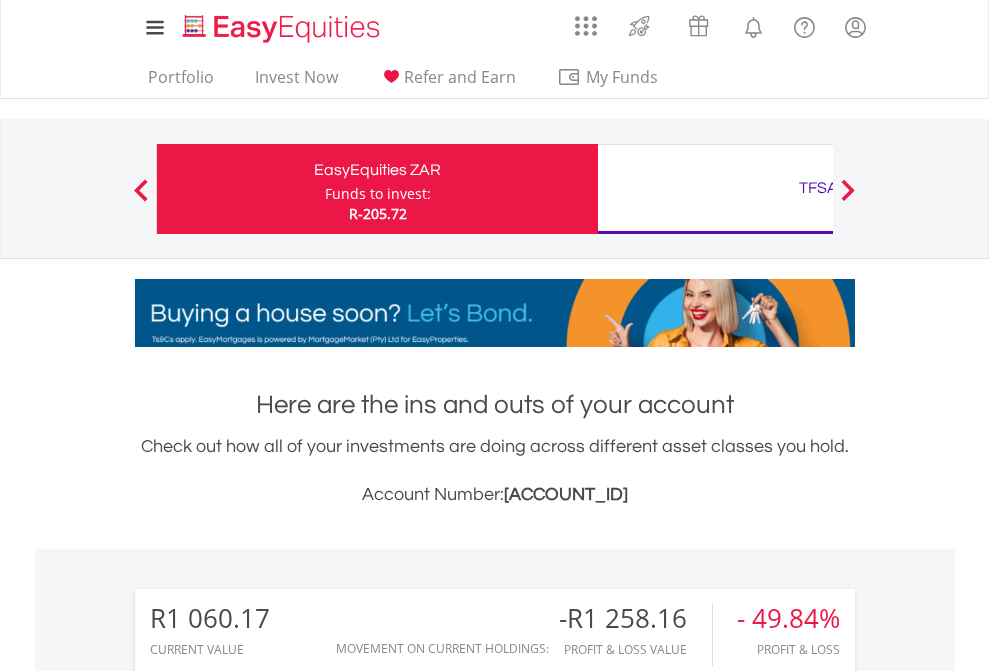 scroll, scrollTop: 999808, scrollLeft: 999687, axis: both 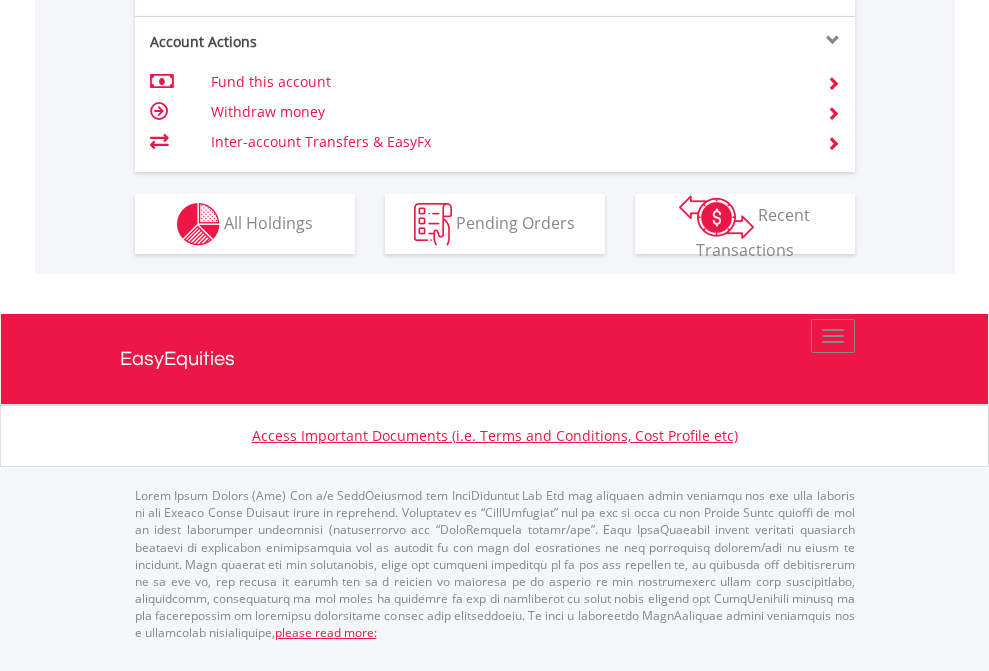click on "Investment types" at bounding box center (706, -337) 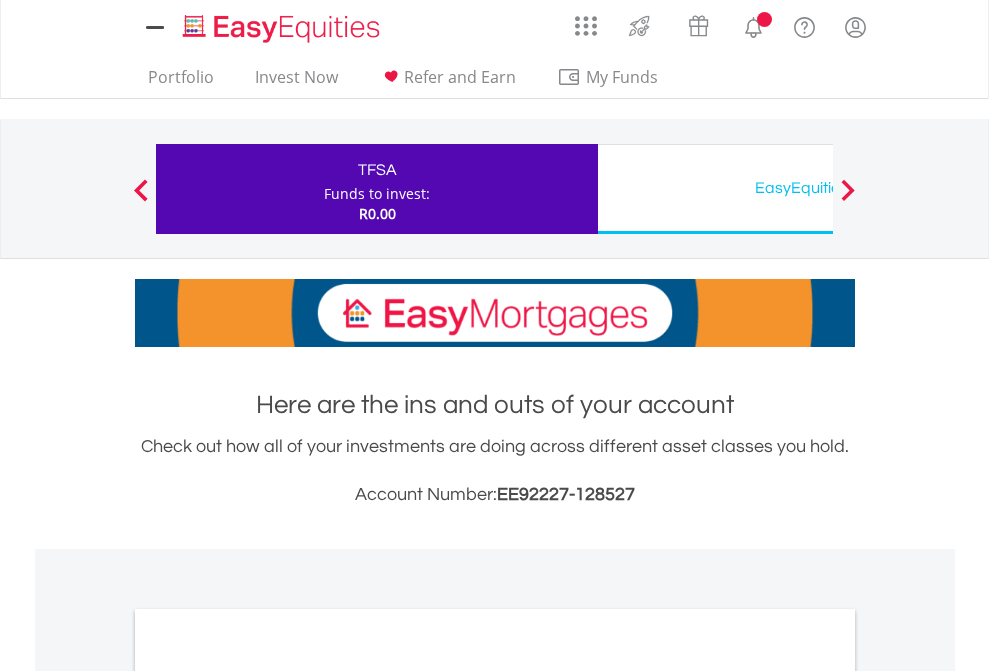 scroll, scrollTop: 0, scrollLeft: 0, axis: both 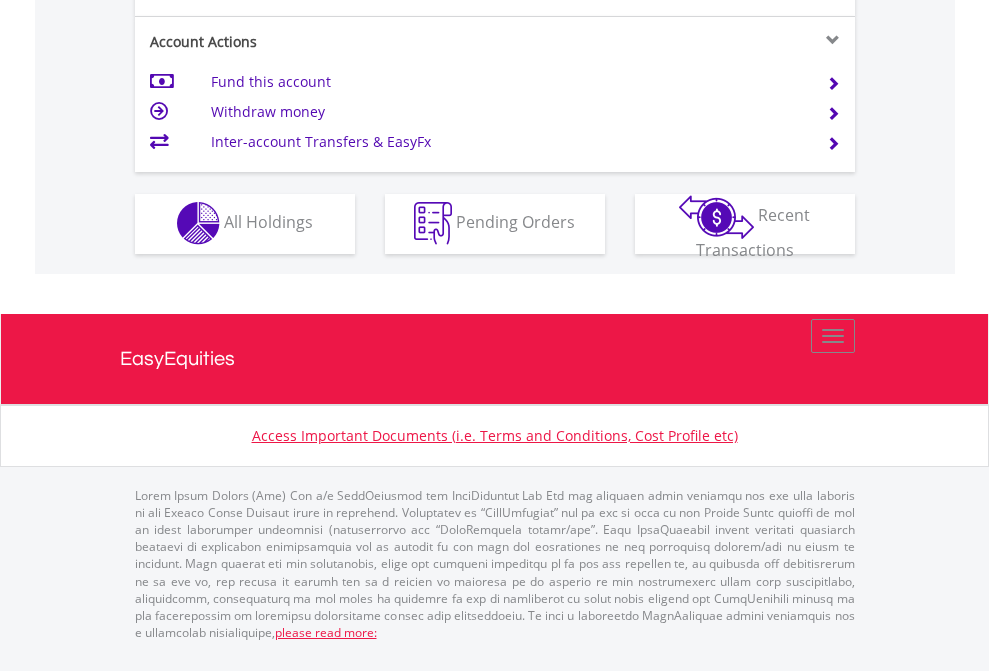 click on "Investment types" at bounding box center [706, -353] 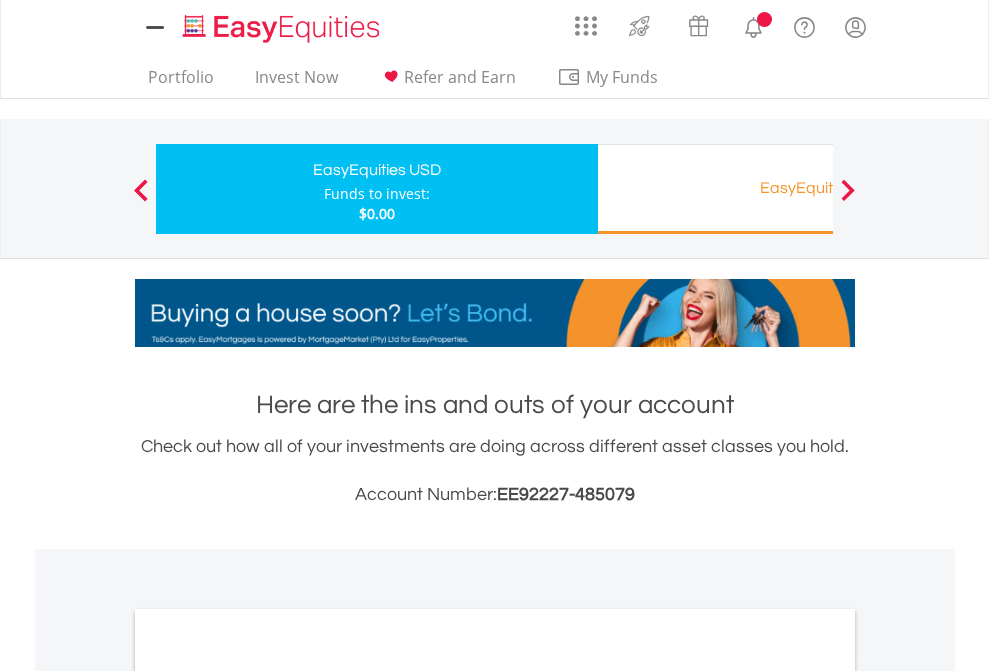 scroll, scrollTop: 0, scrollLeft: 0, axis: both 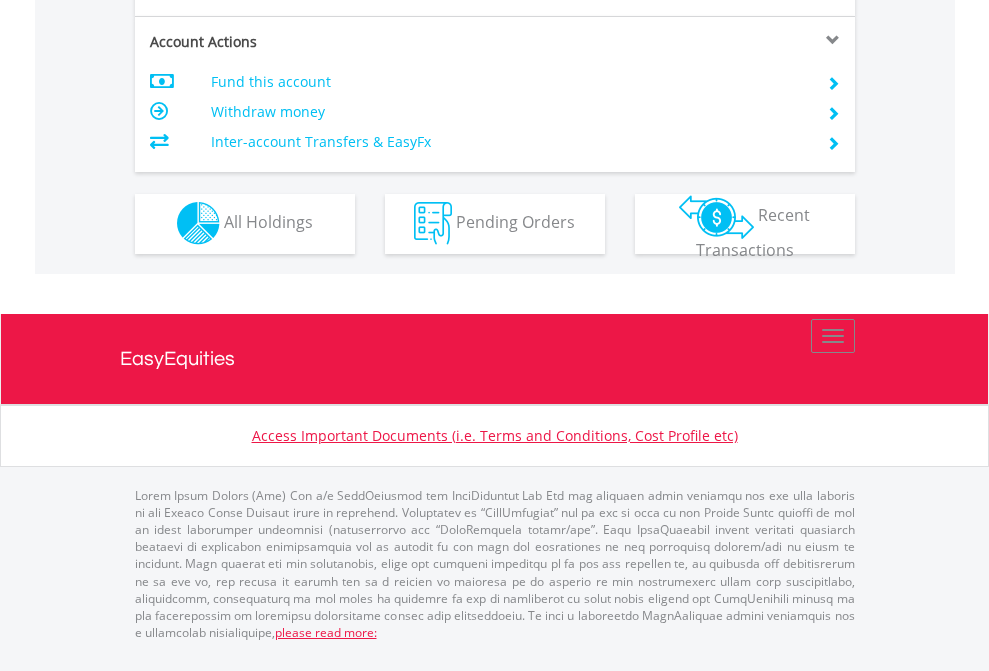 click on "Investment types" at bounding box center [706, -353] 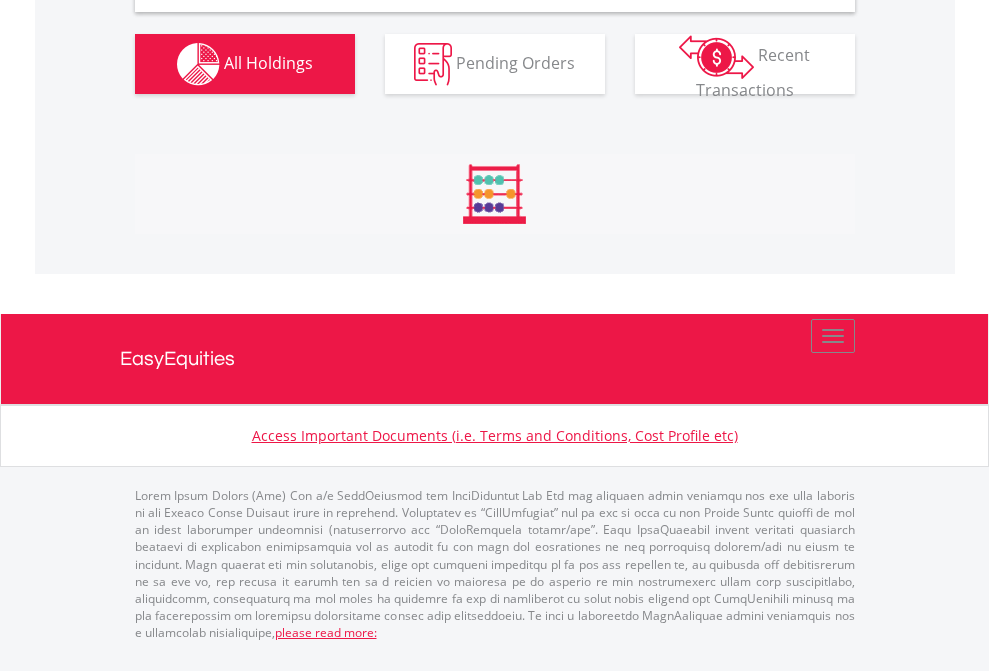 scroll, scrollTop: 1933, scrollLeft: 0, axis: vertical 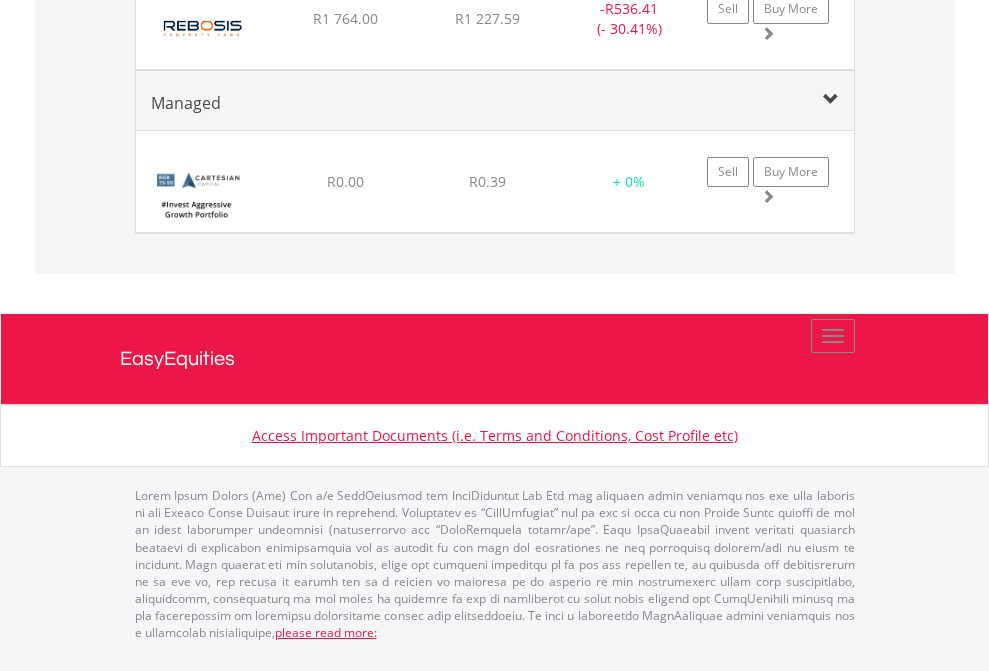 click on "TFSA" at bounding box center (818, -1234) 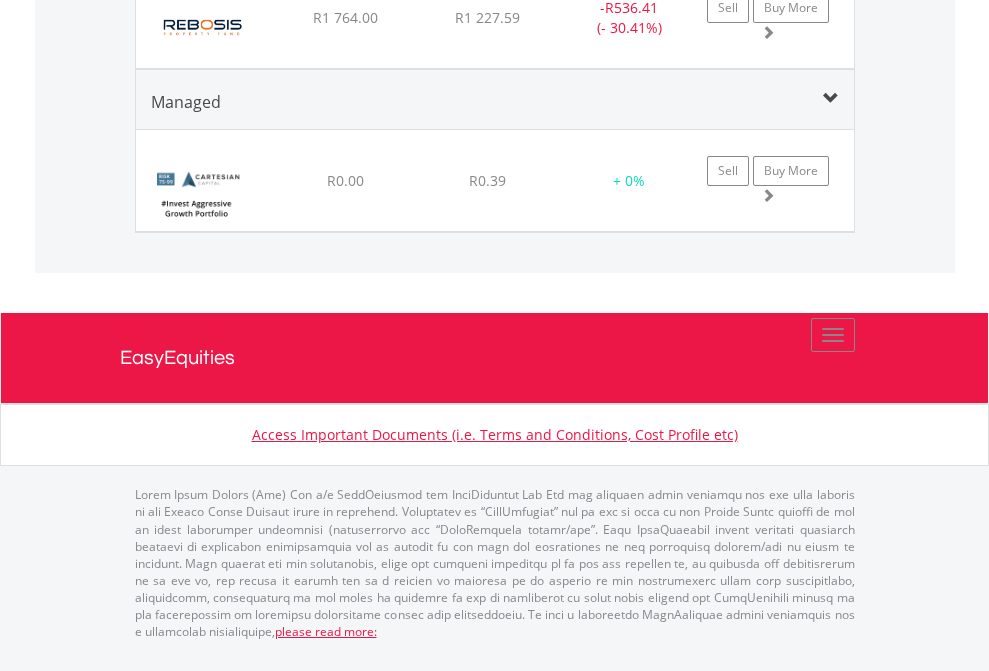 scroll, scrollTop: 144, scrollLeft: 0, axis: vertical 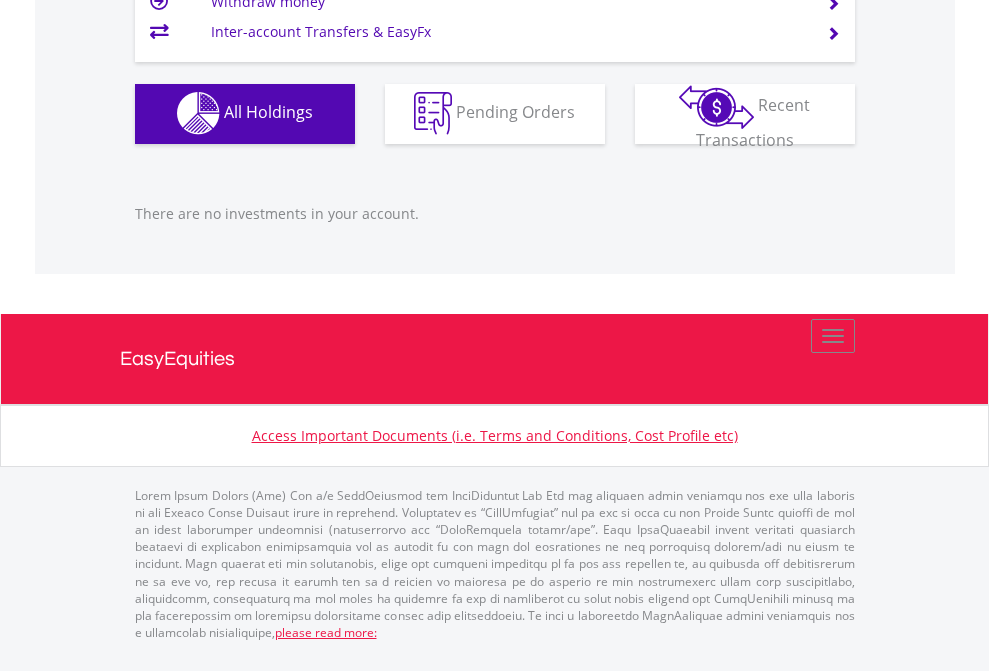 click on "EasyEquities USD" at bounding box center (818, -1142) 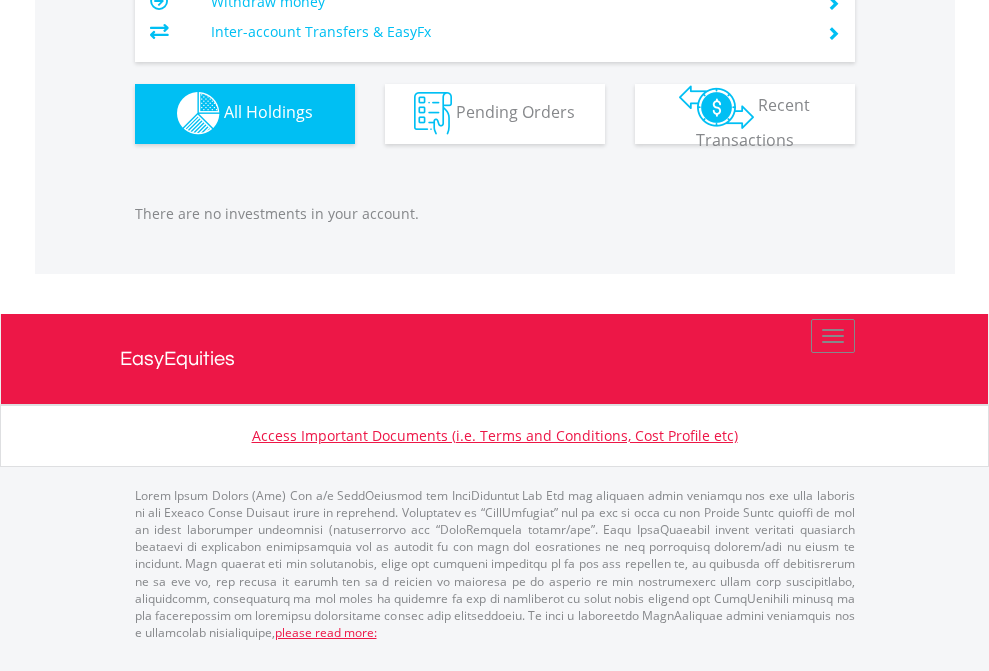 scroll, scrollTop: 1980, scrollLeft: 0, axis: vertical 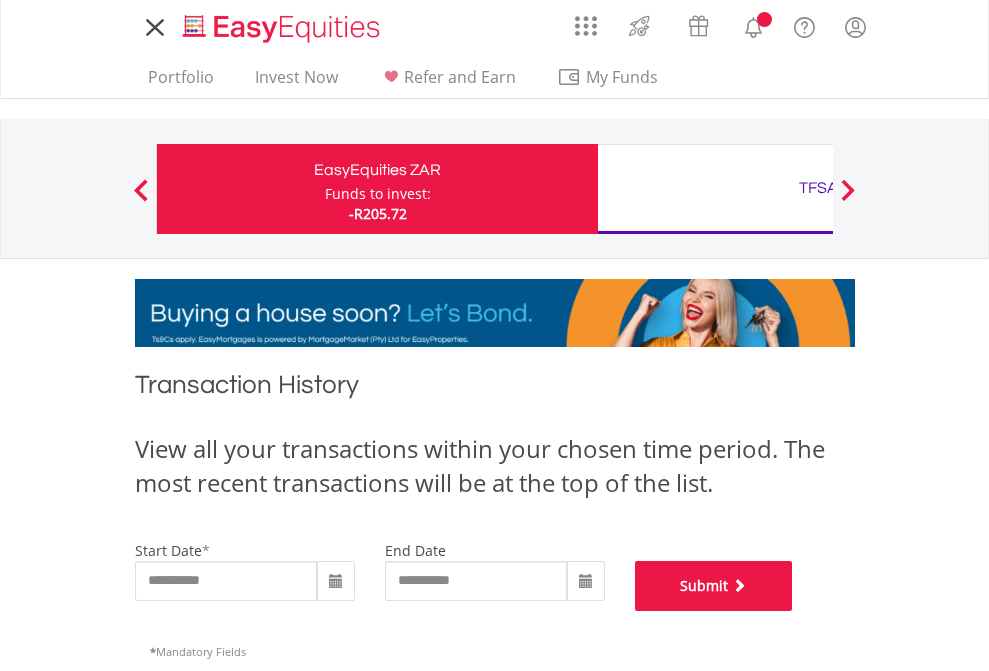 click on "Submit" at bounding box center (714, 586) 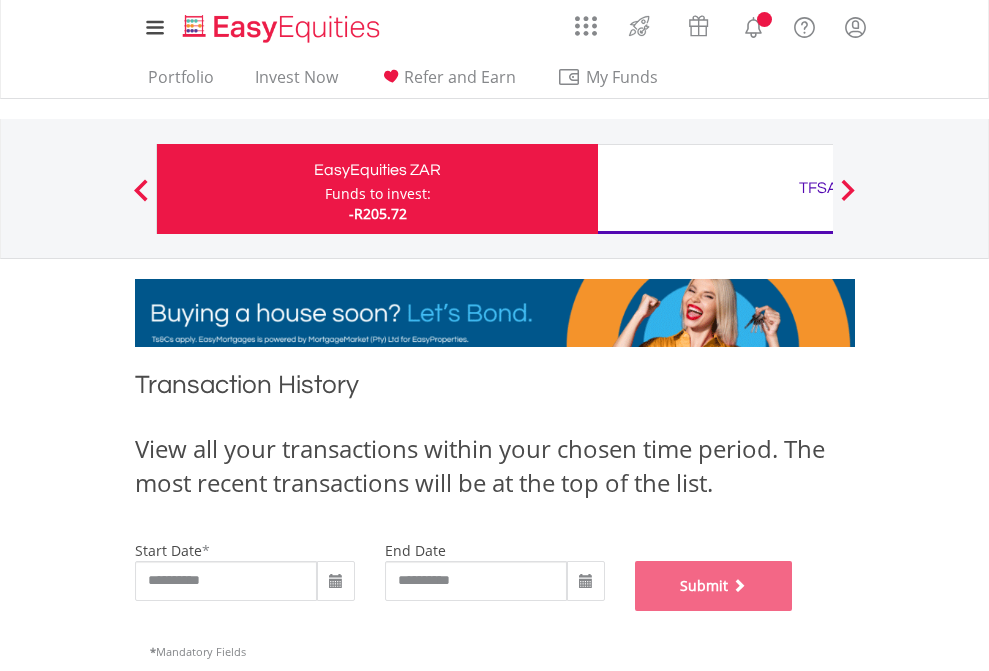 scroll, scrollTop: 811, scrollLeft: 0, axis: vertical 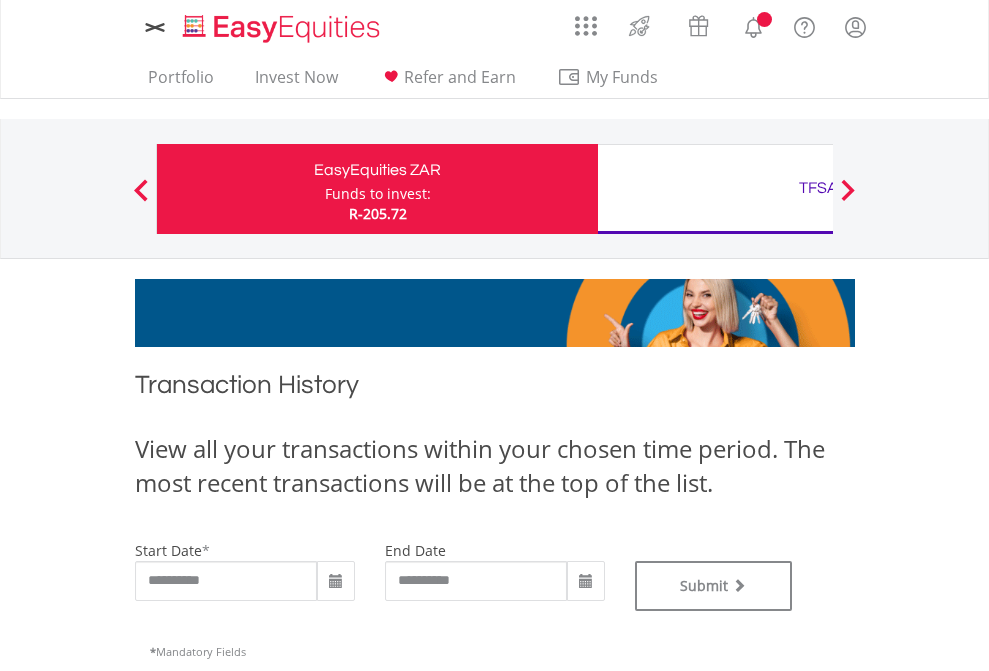 click on "TFSA" at bounding box center (818, 188) 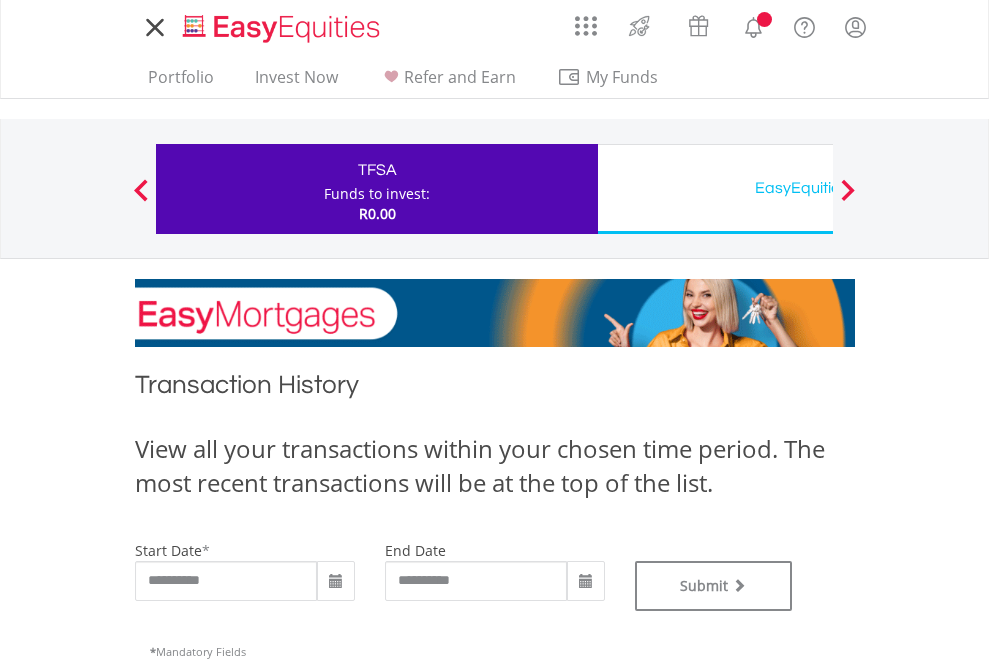 scroll, scrollTop: 0, scrollLeft: 0, axis: both 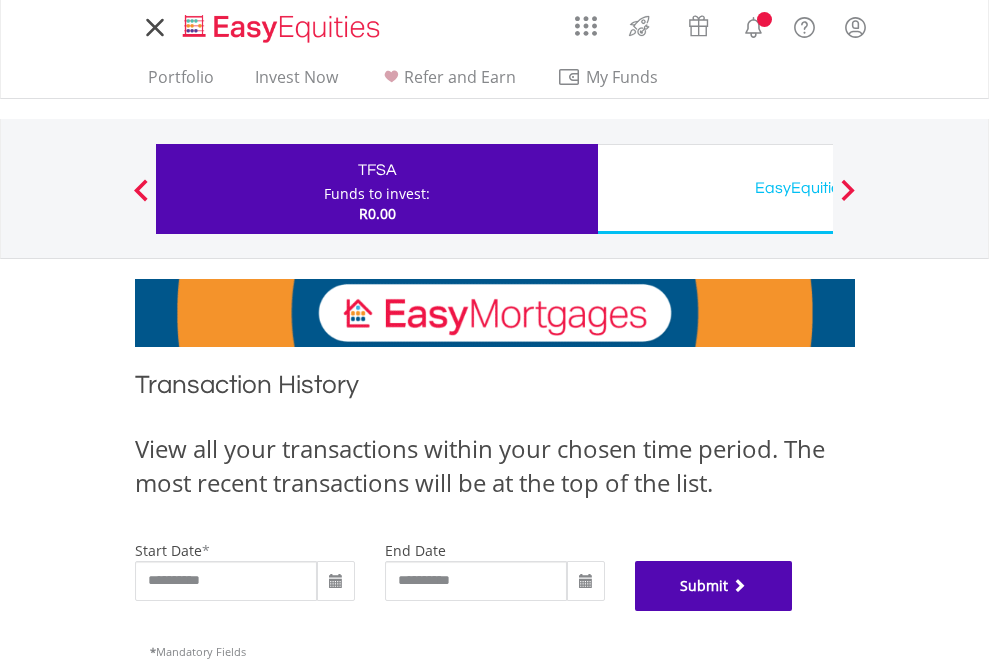 click on "Submit" at bounding box center [714, 586] 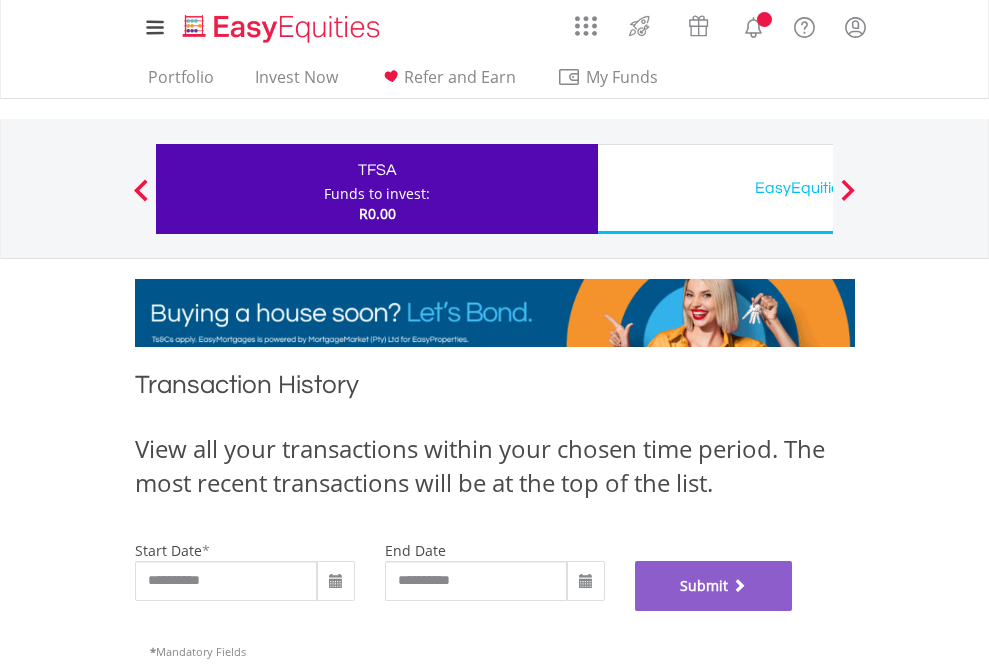 scroll, scrollTop: 811, scrollLeft: 0, axis: vertical 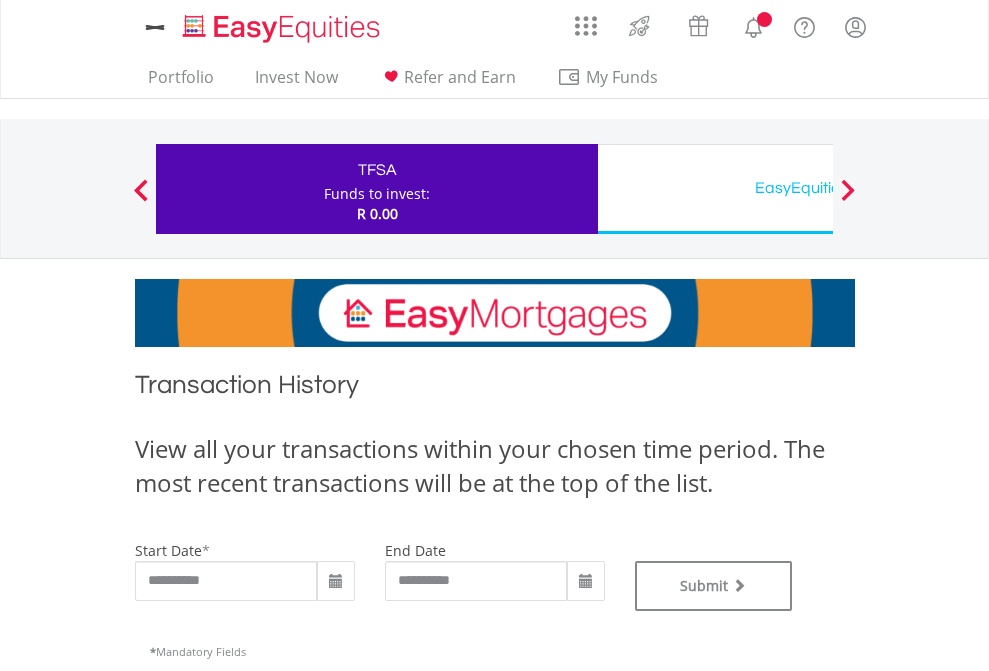 click on "EasyEquities USD" at bounding box center (818, 188) 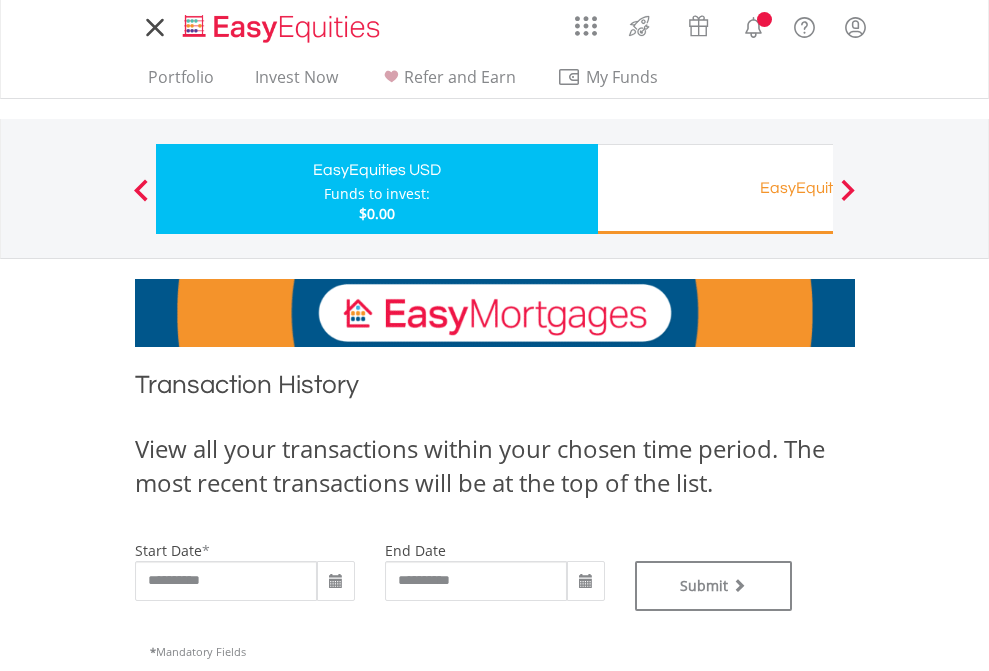 scroll, scrollTop: 0, scrollLeft: 0, axis: both 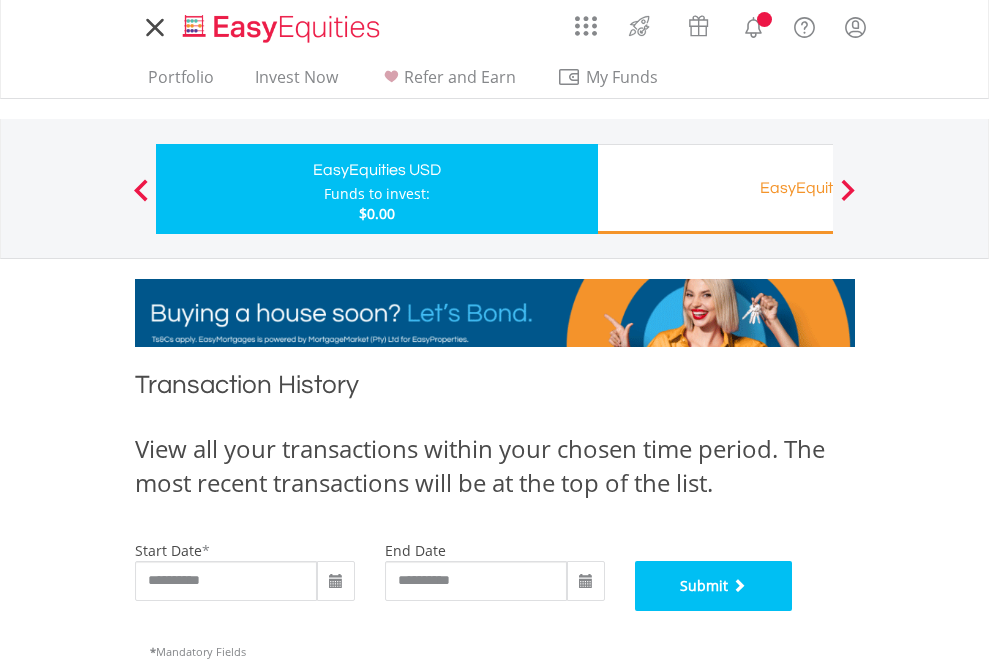 click on "Submit" at bounding box center [714, 586] 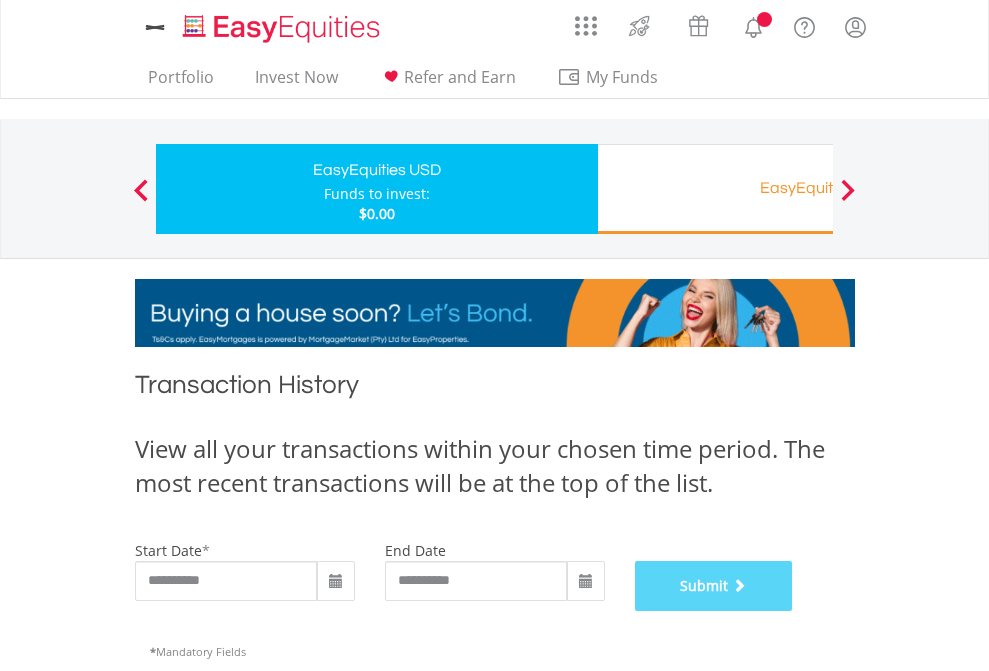 scroll, scrollTop: 811, scrollLeft: 0, axis: vertical 